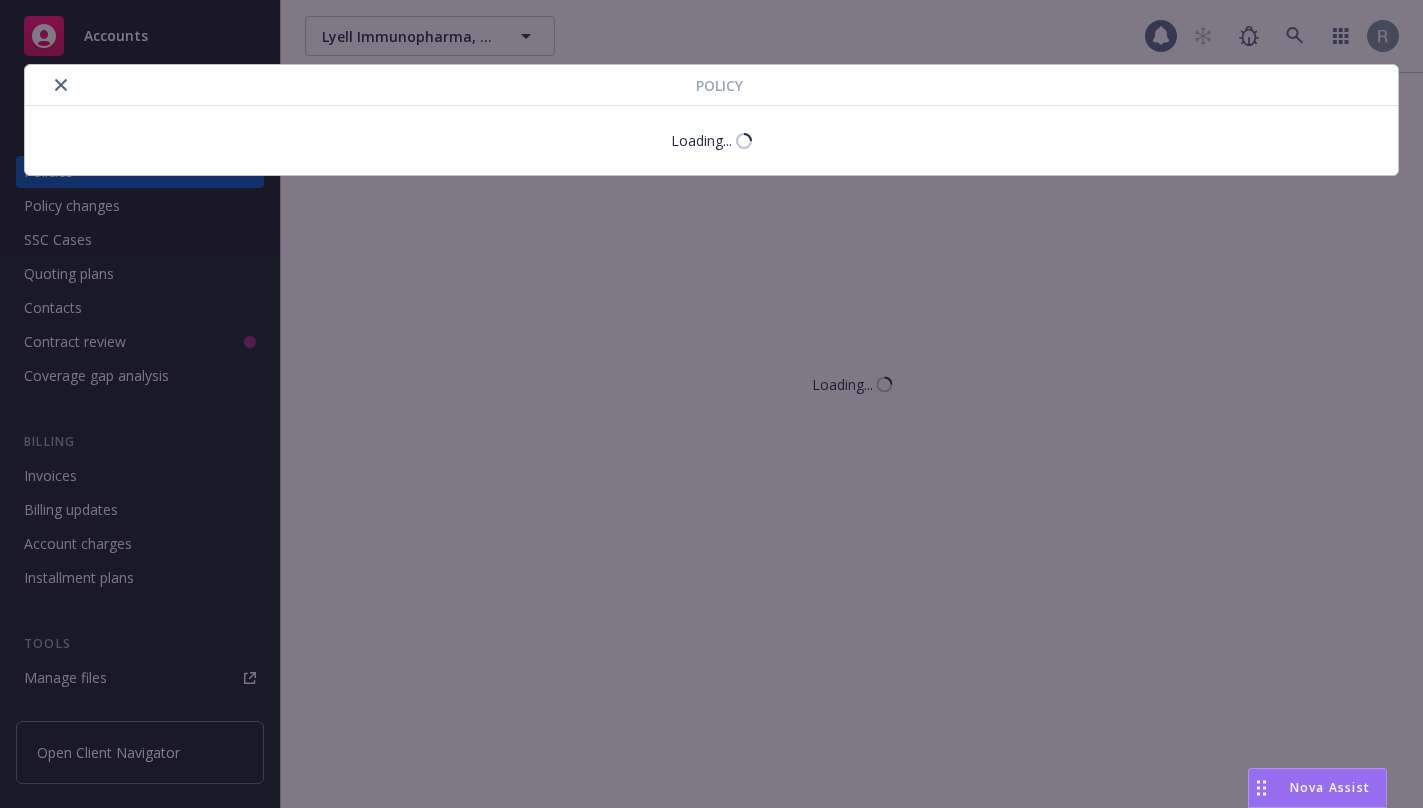 scroll, scrollTop: 0, scrollLeft: 0, axis: both 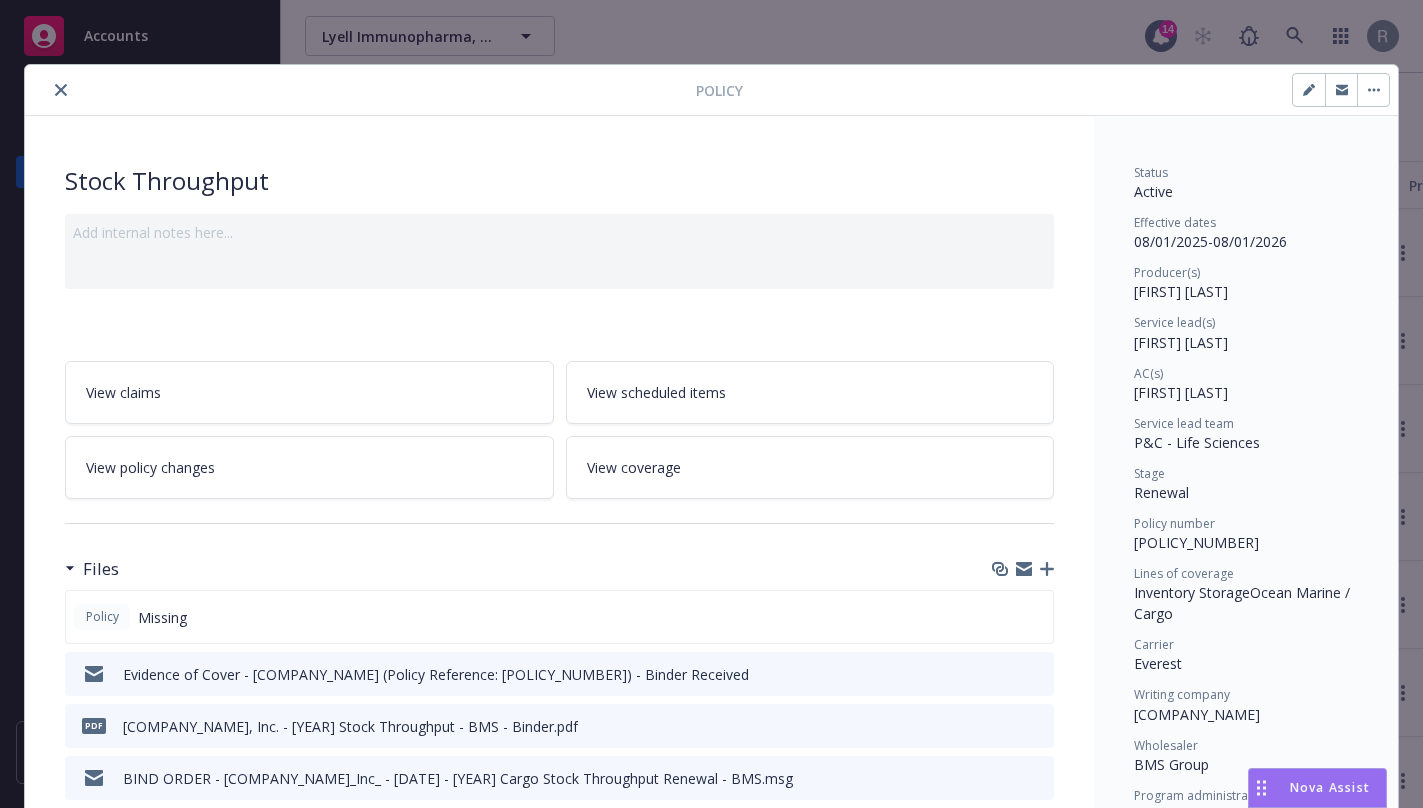 click 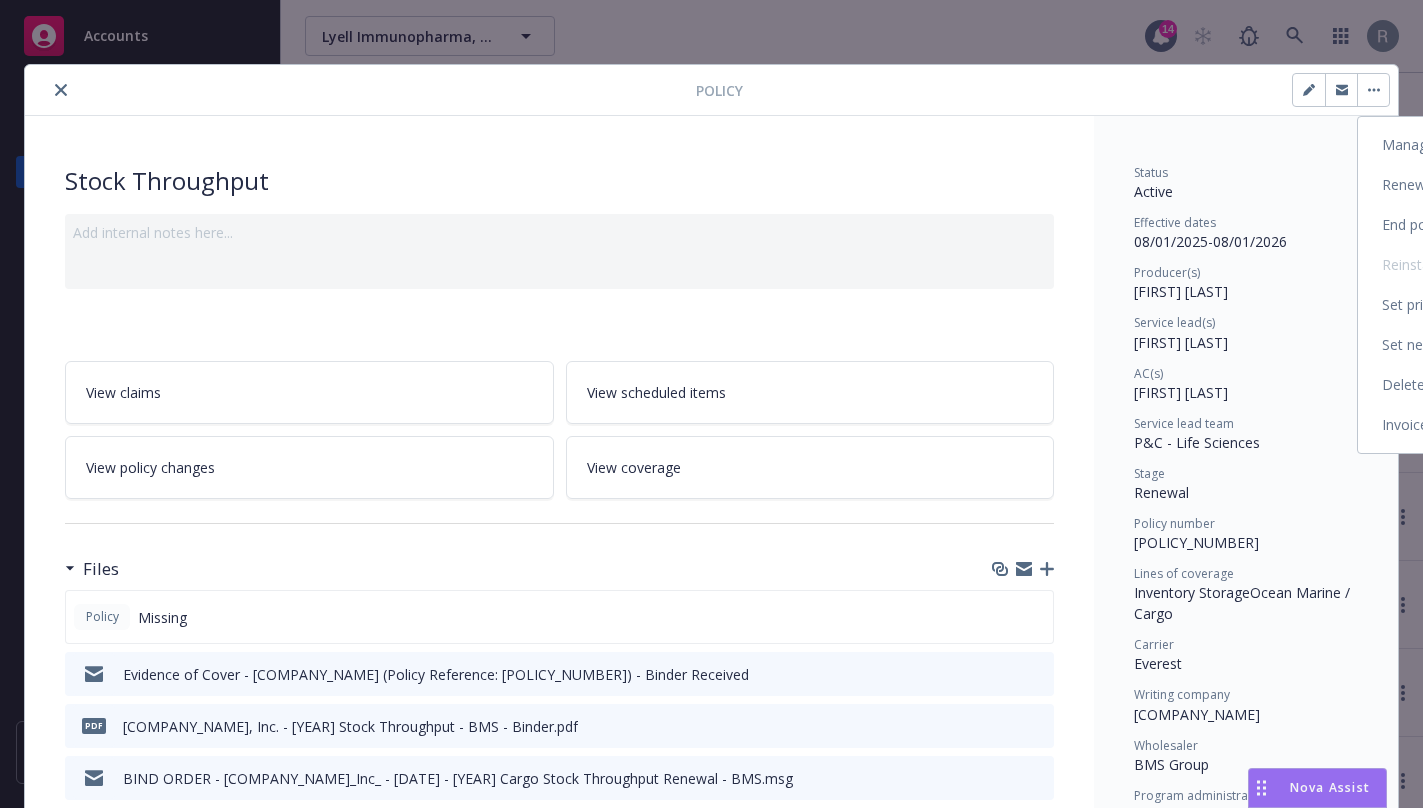 type 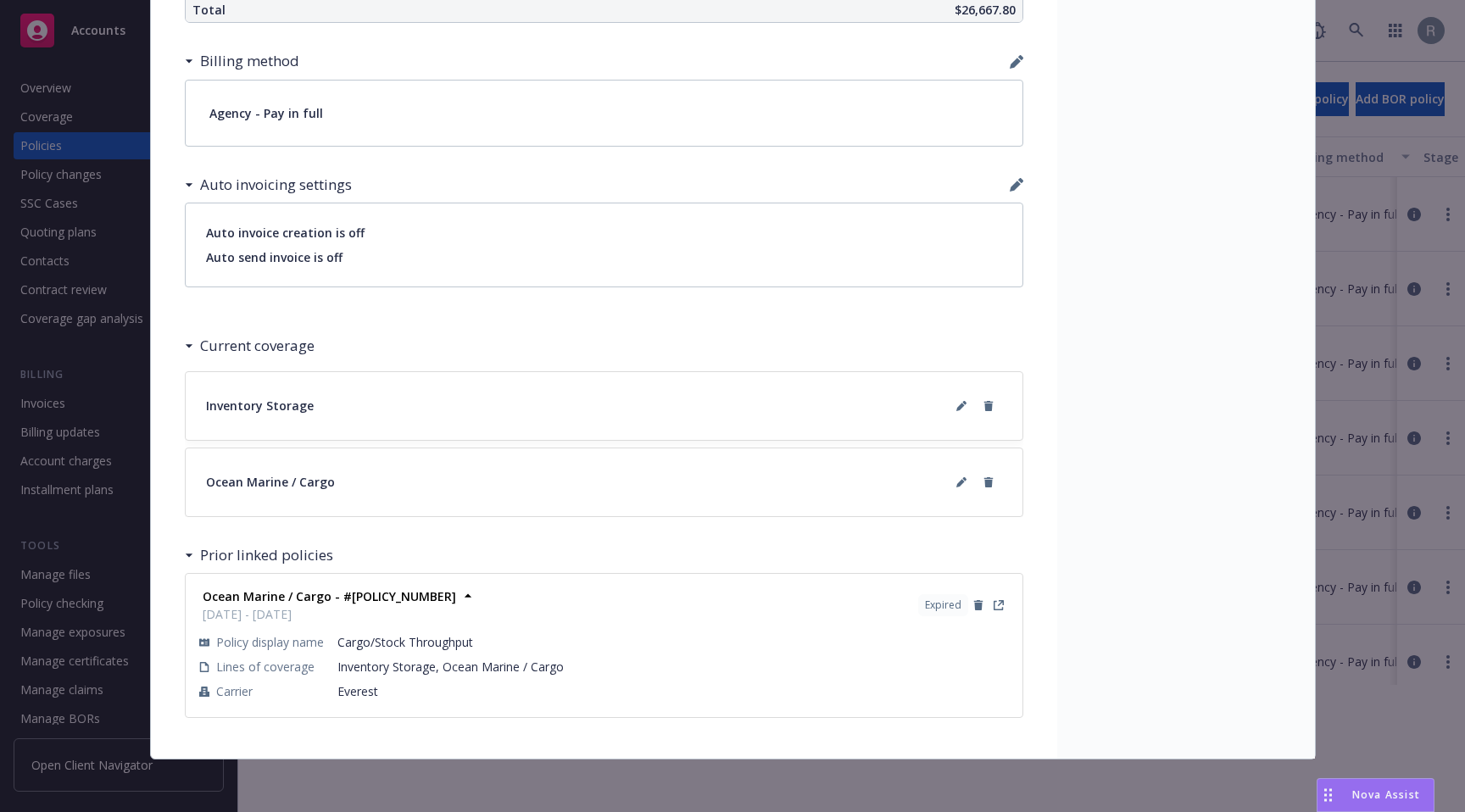 scroll, scrollTop: 1206, scrollLeft: 0, axis: vertical 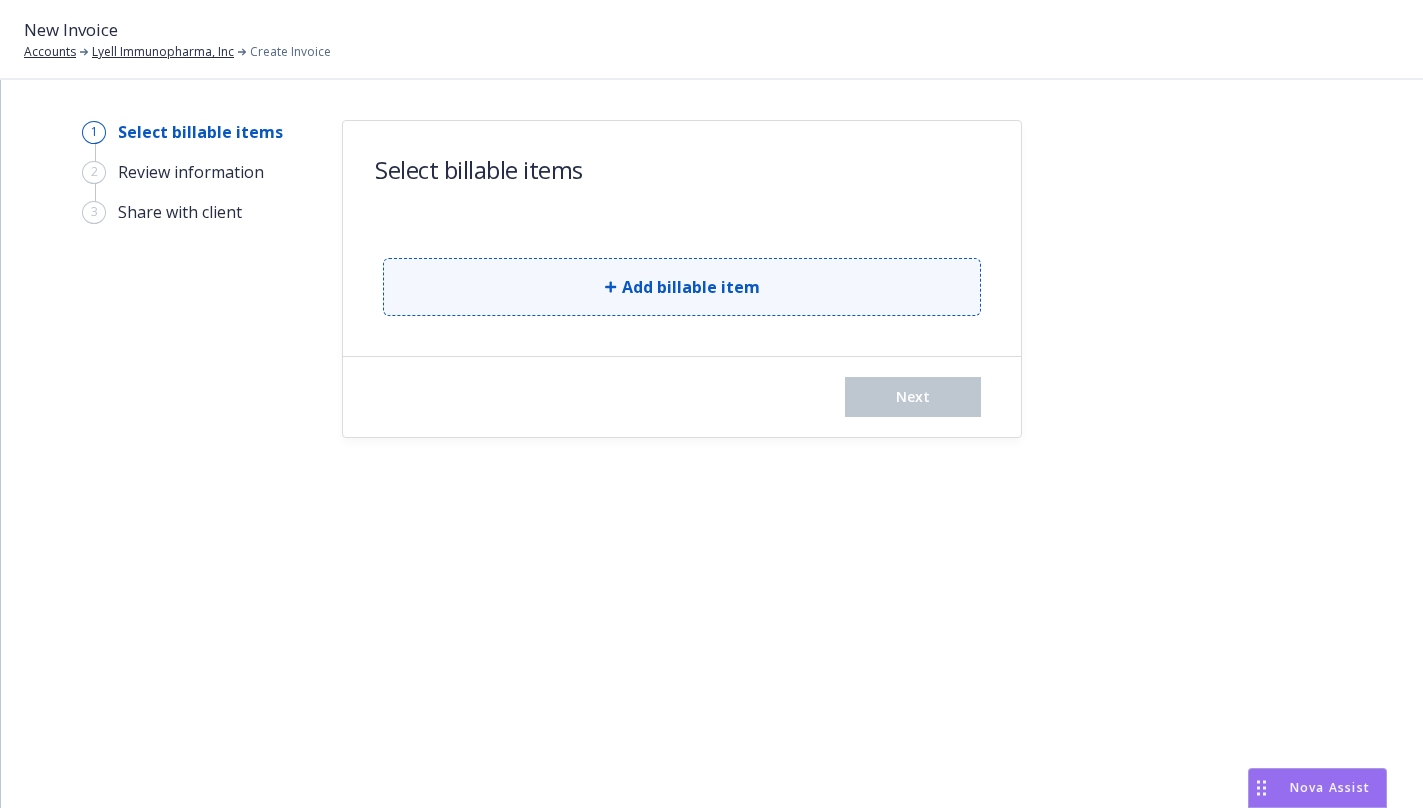 click on "Add billable item" at bounding box center [682, 287] 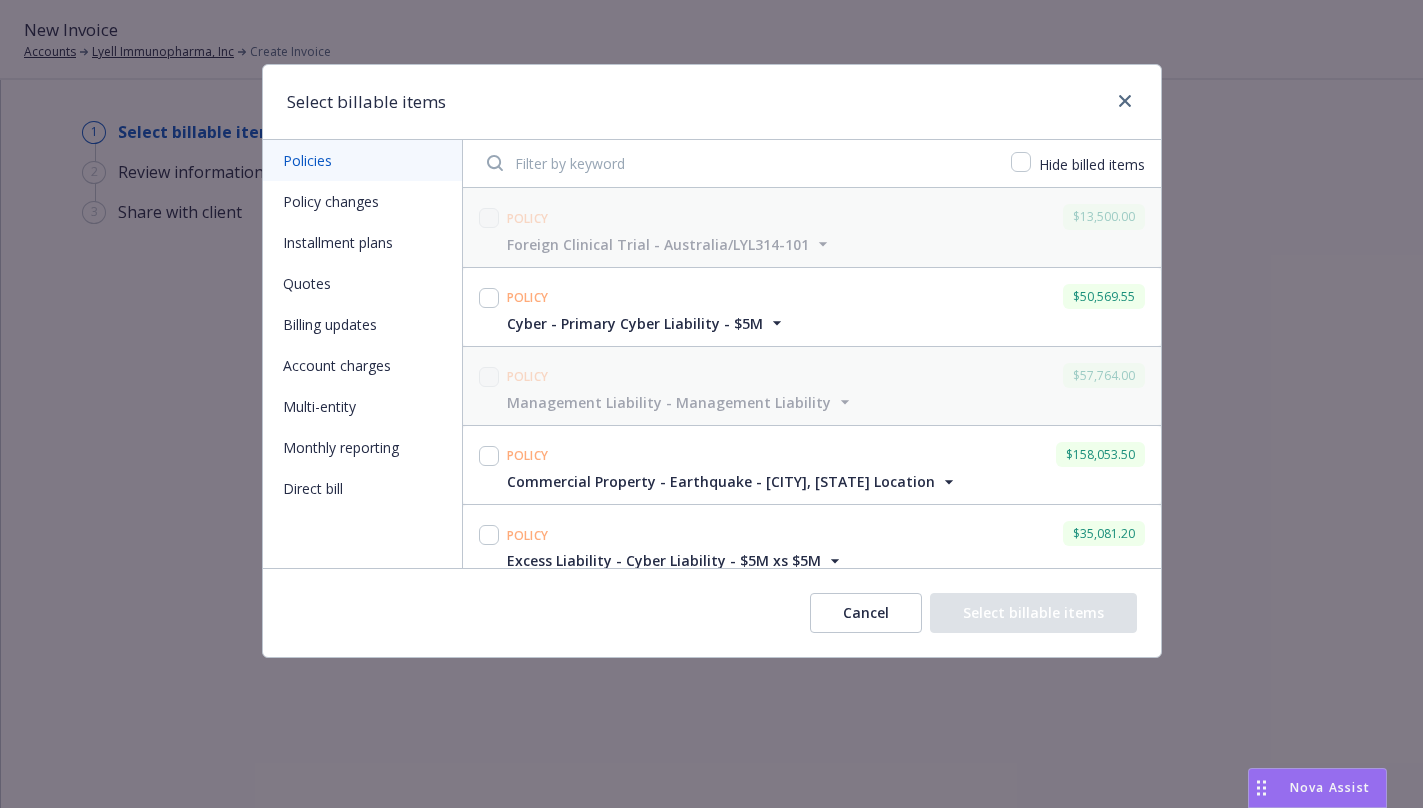 click at bounding box center (737, 163) 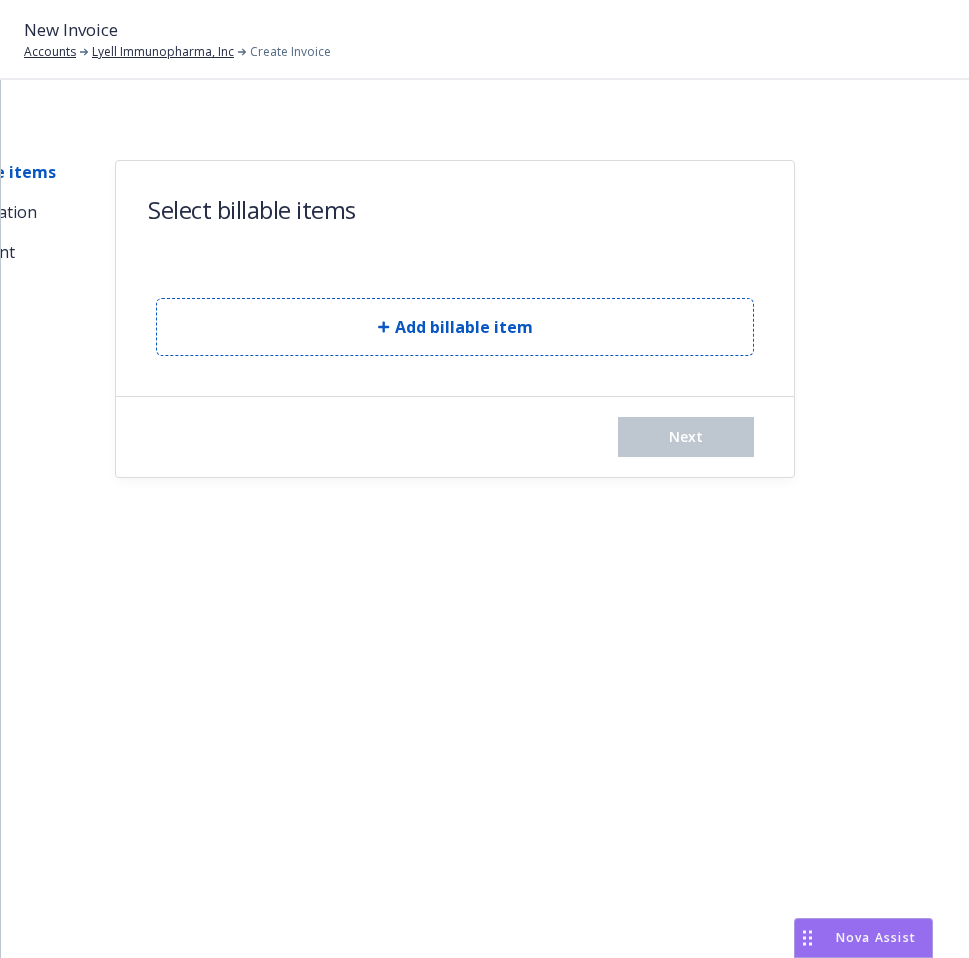 scroll, scrollTop: 0, scrollLeft: 0, axis: both 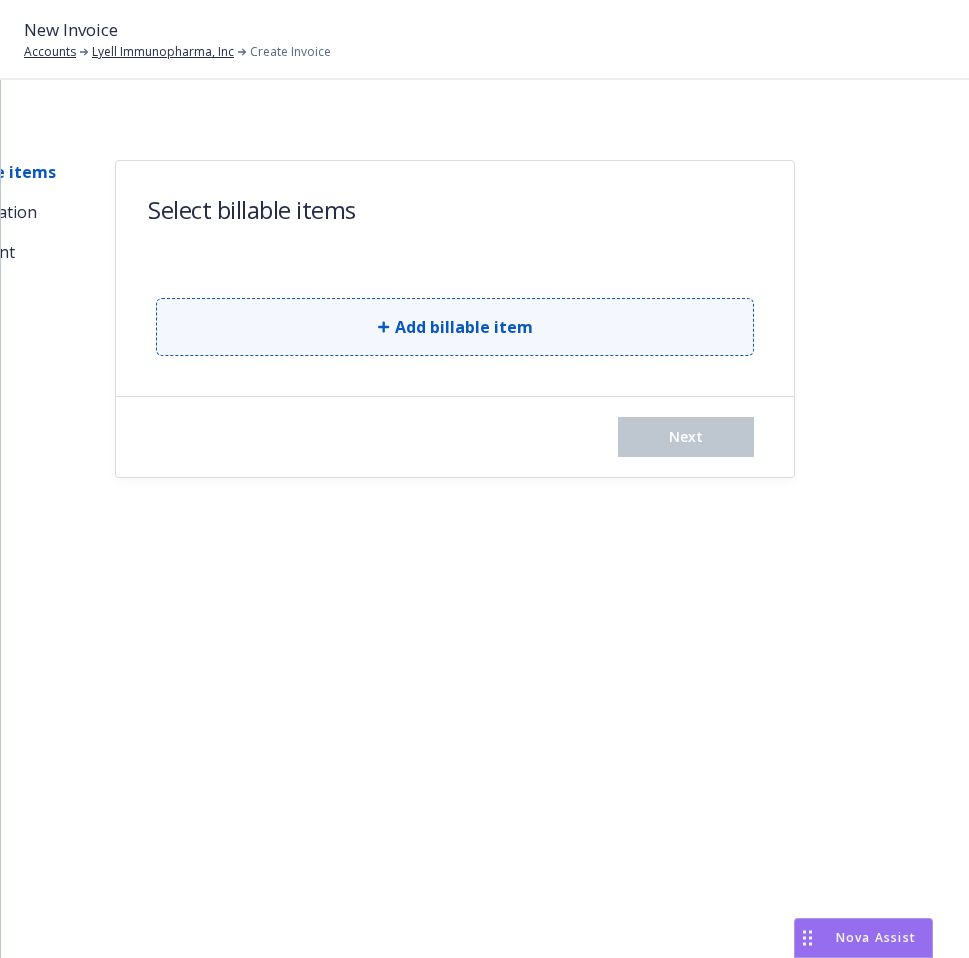 click on "Add billable item" at bounding box center [455, 327] 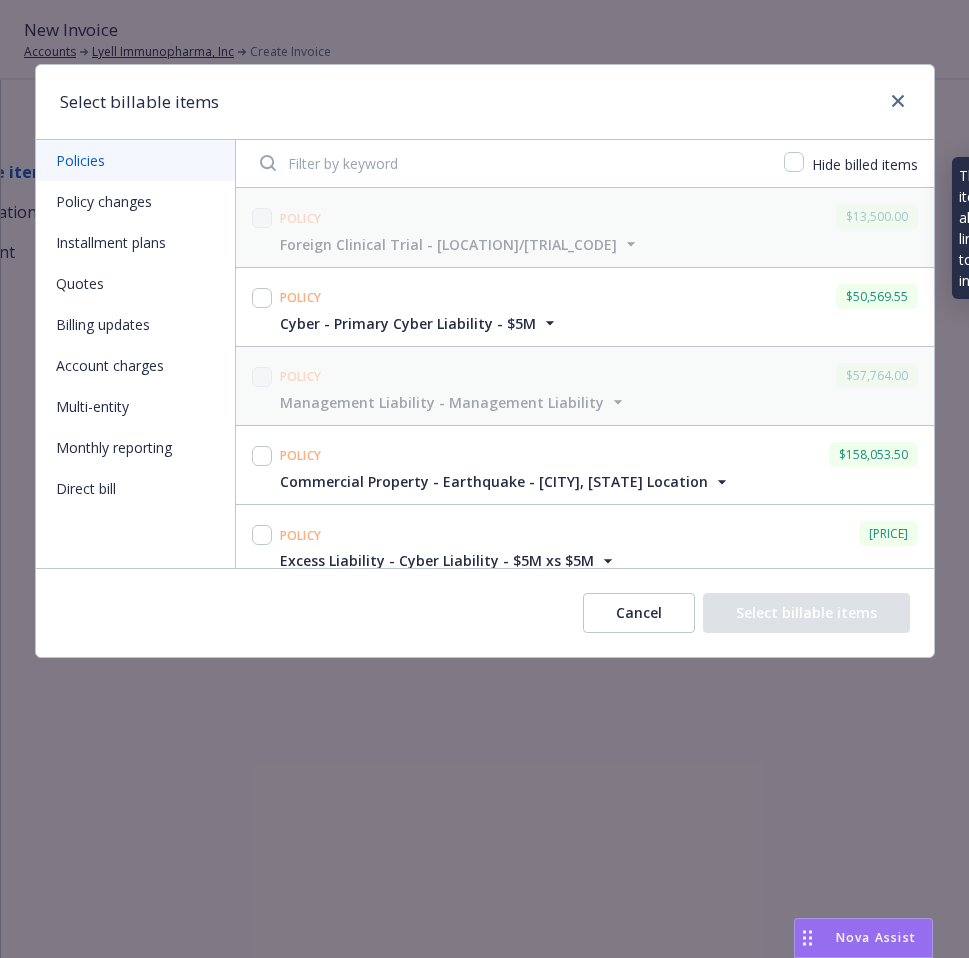 click at bounding box center [510, 163] 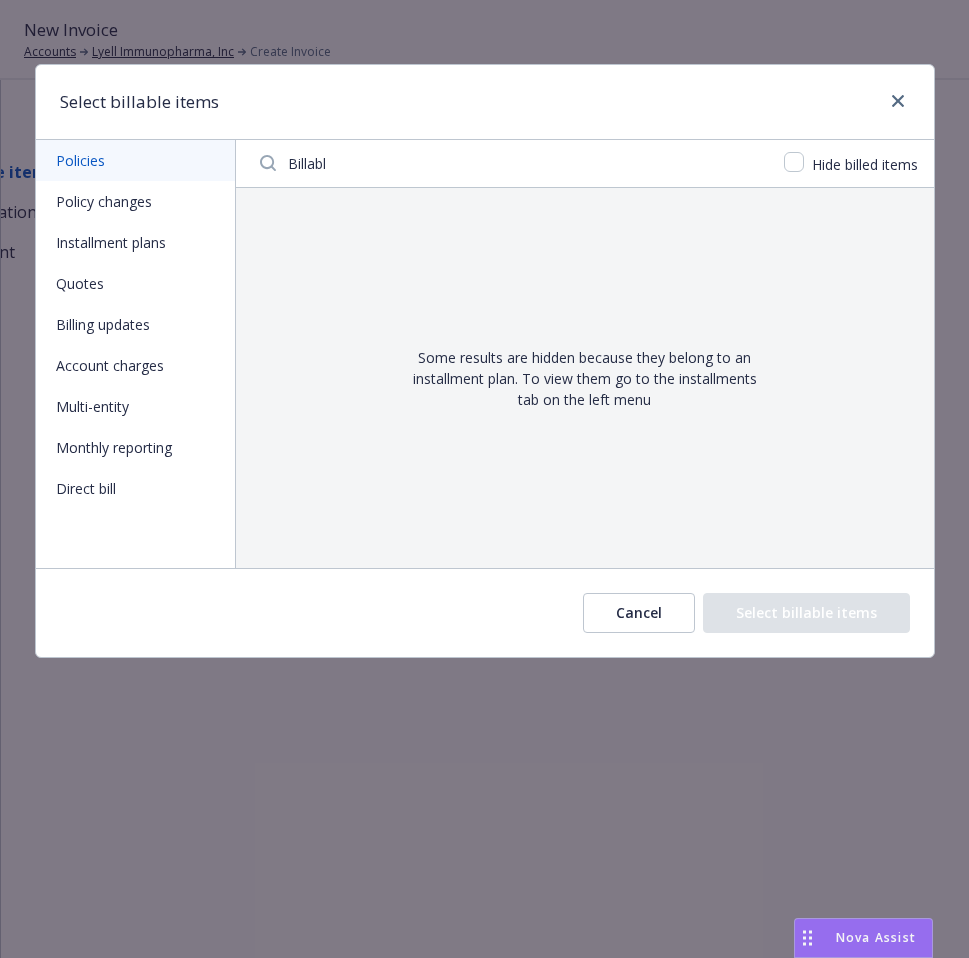 type on "Billable" 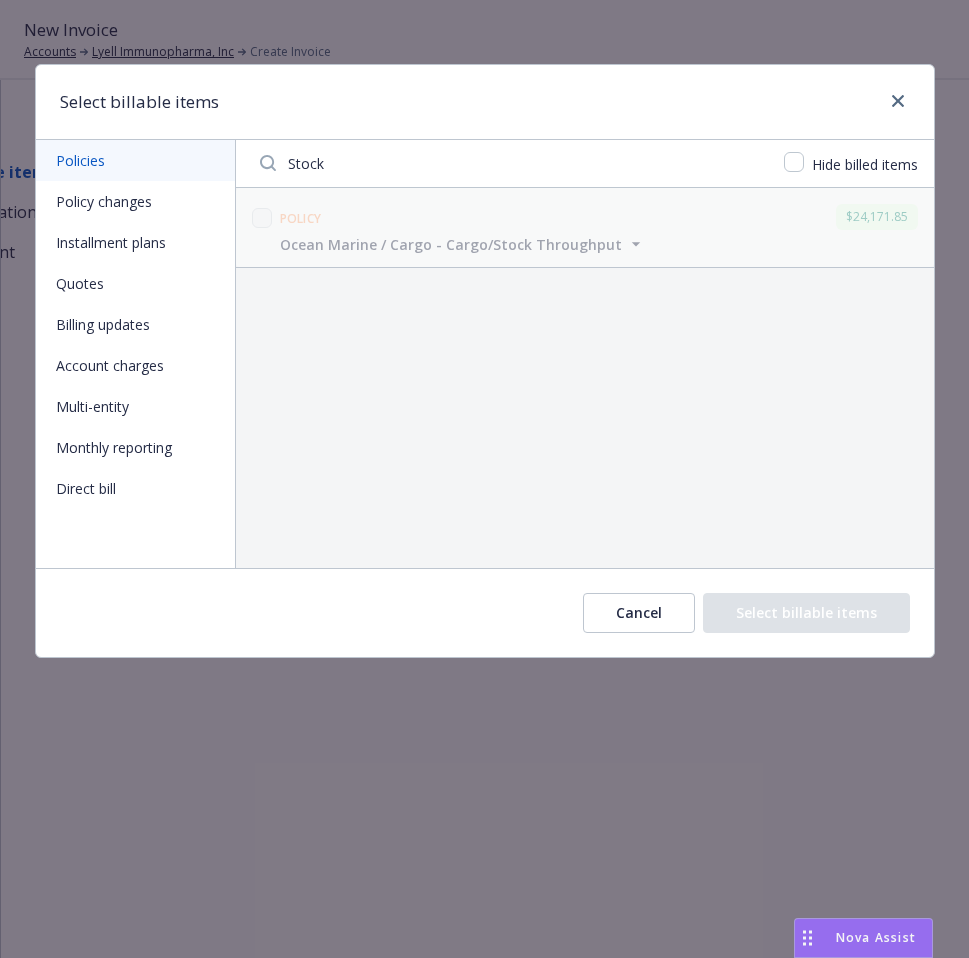 type on "Stock" 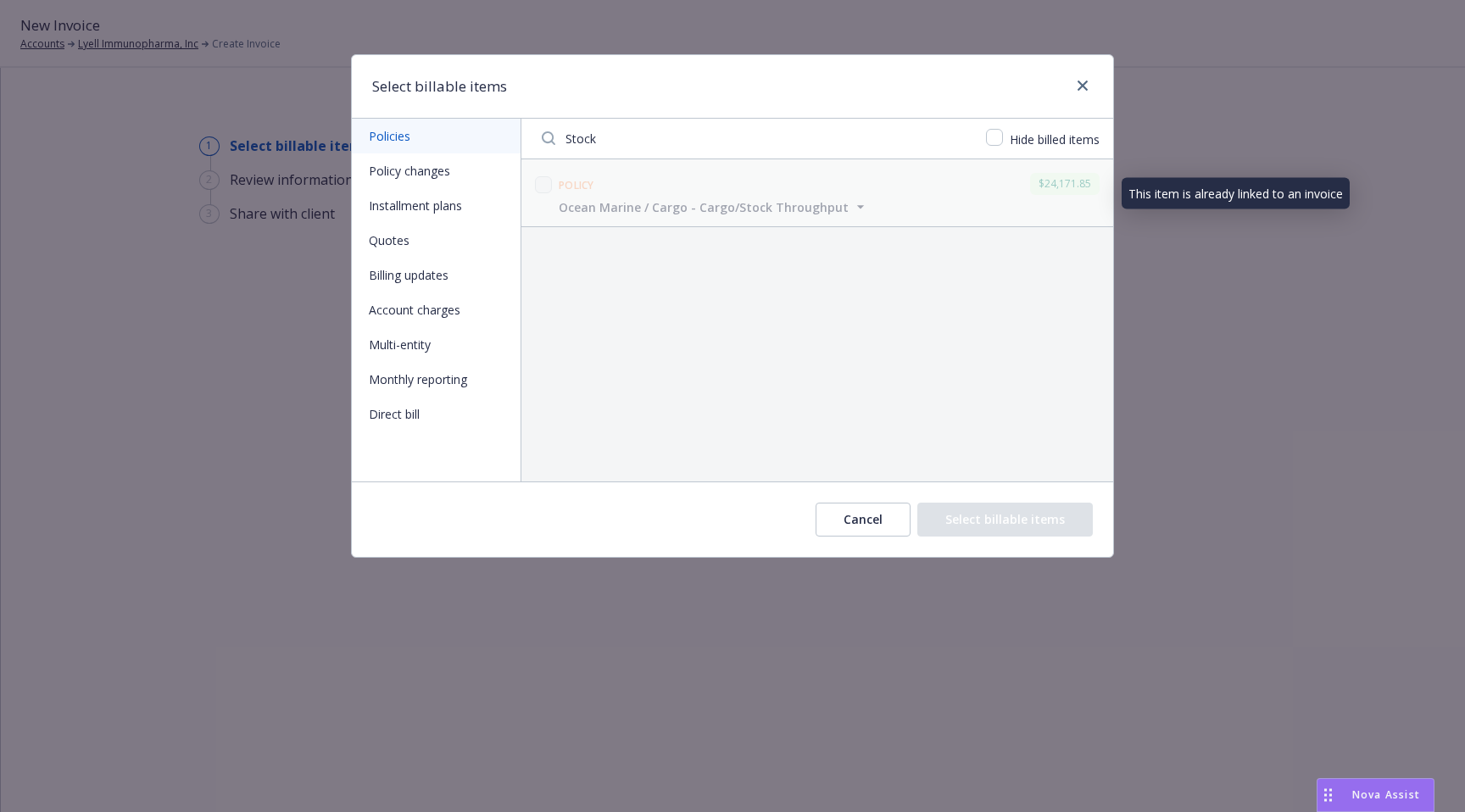 click on "Policy $24,171.85" at bounding box center (829, 183) 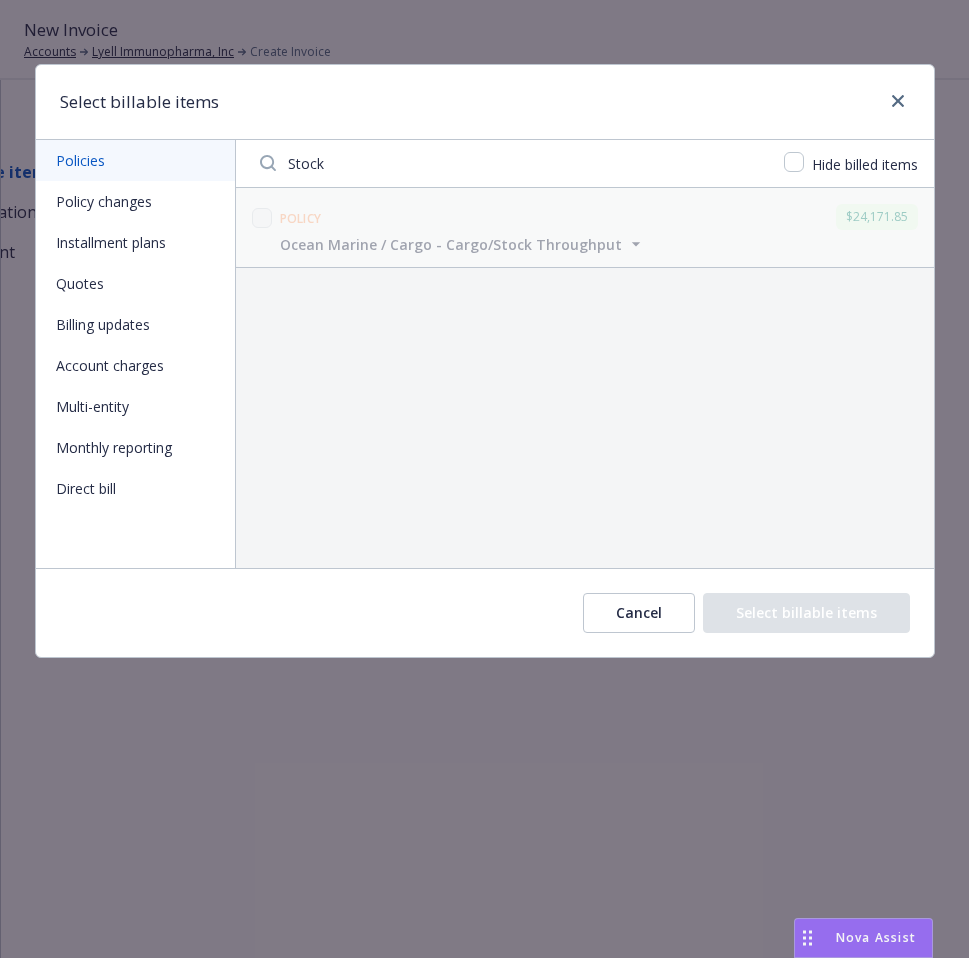 click on "Policy $24,171.85 Ocean Marine / Cargo - Cargo/Stock Throughput Display name Ocean Marine / Cargo - Cargo/Stock Throughput Policy total cost $24,171.85 Policy number B128432621W24 Line of coverage Ocean Marine / Cargo Effective dates 08/01/2024 - 08/01/2025 Carrier Everest" at bounding box center [585, 378] 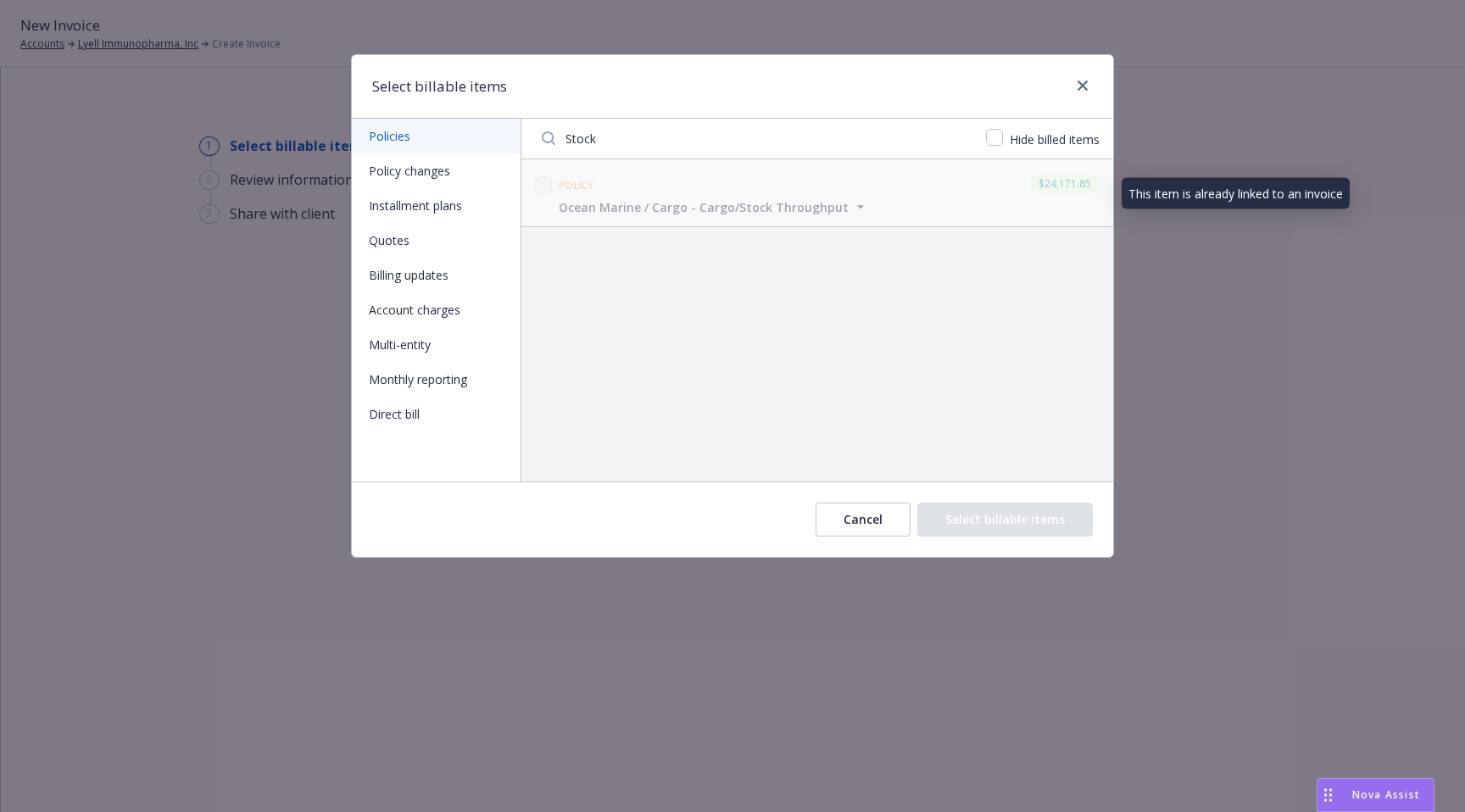 click on "Ocean Marine / Cargo - Cargo/Stock Throughput" at bounding box center [704, 207] 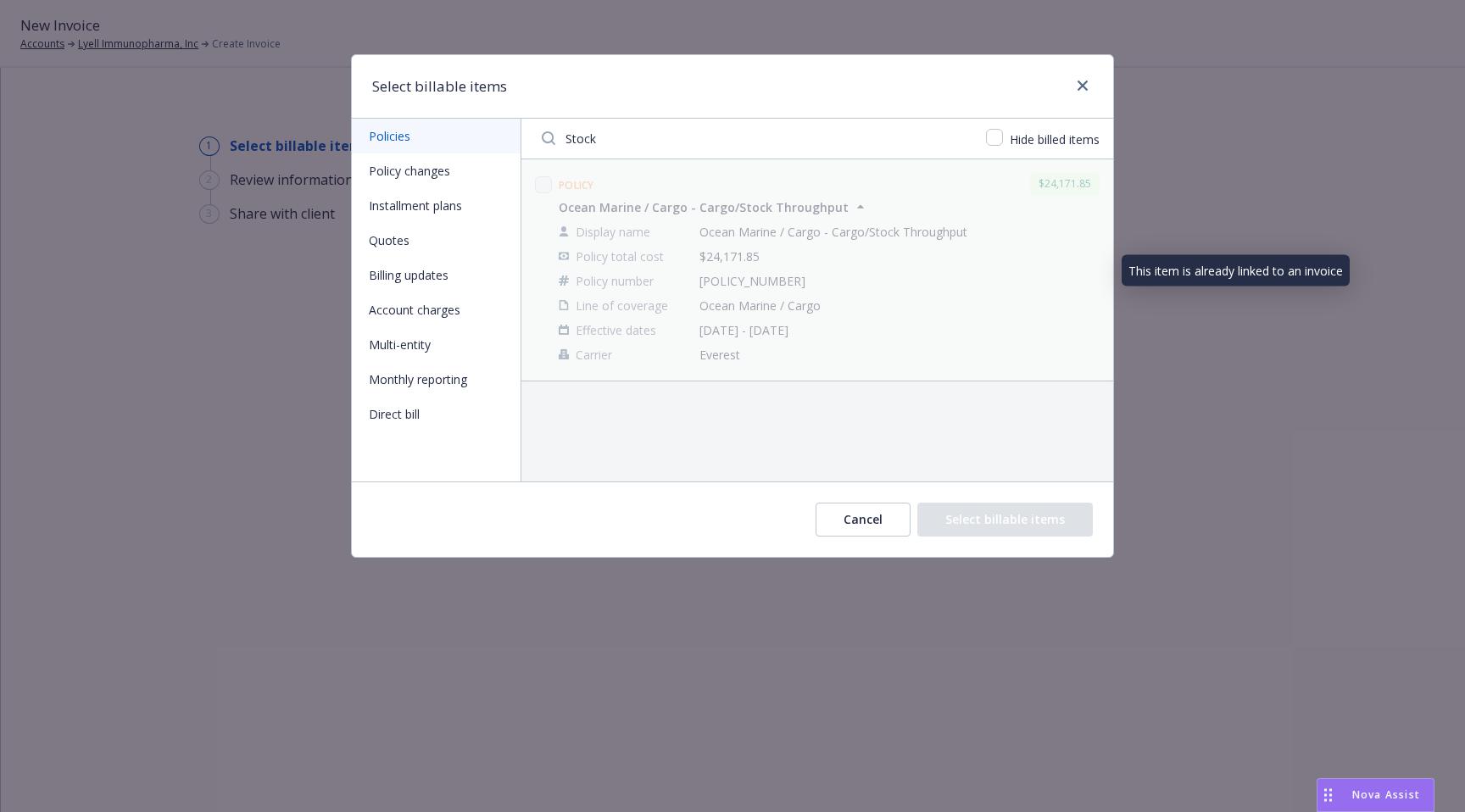 click on "Display name" at bounding box center [622, 231] 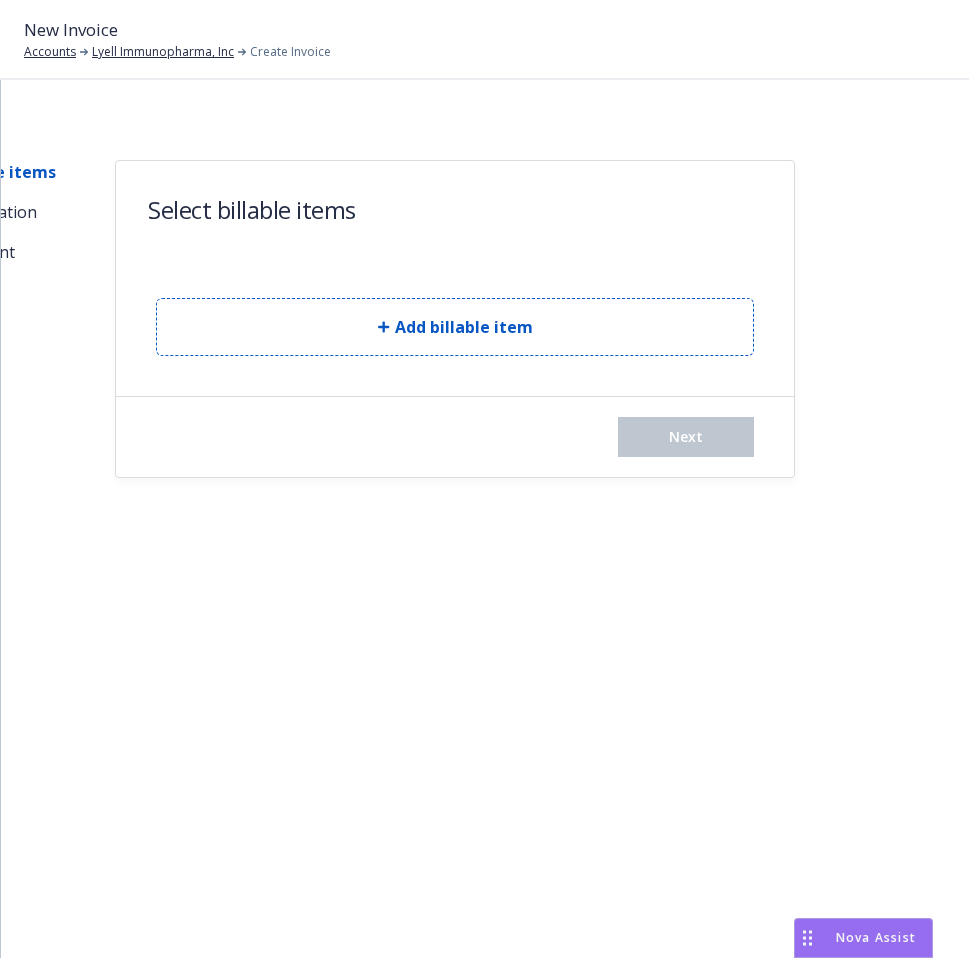 scroll, scrollTop: 0, scrollLeft: 0, axis: both 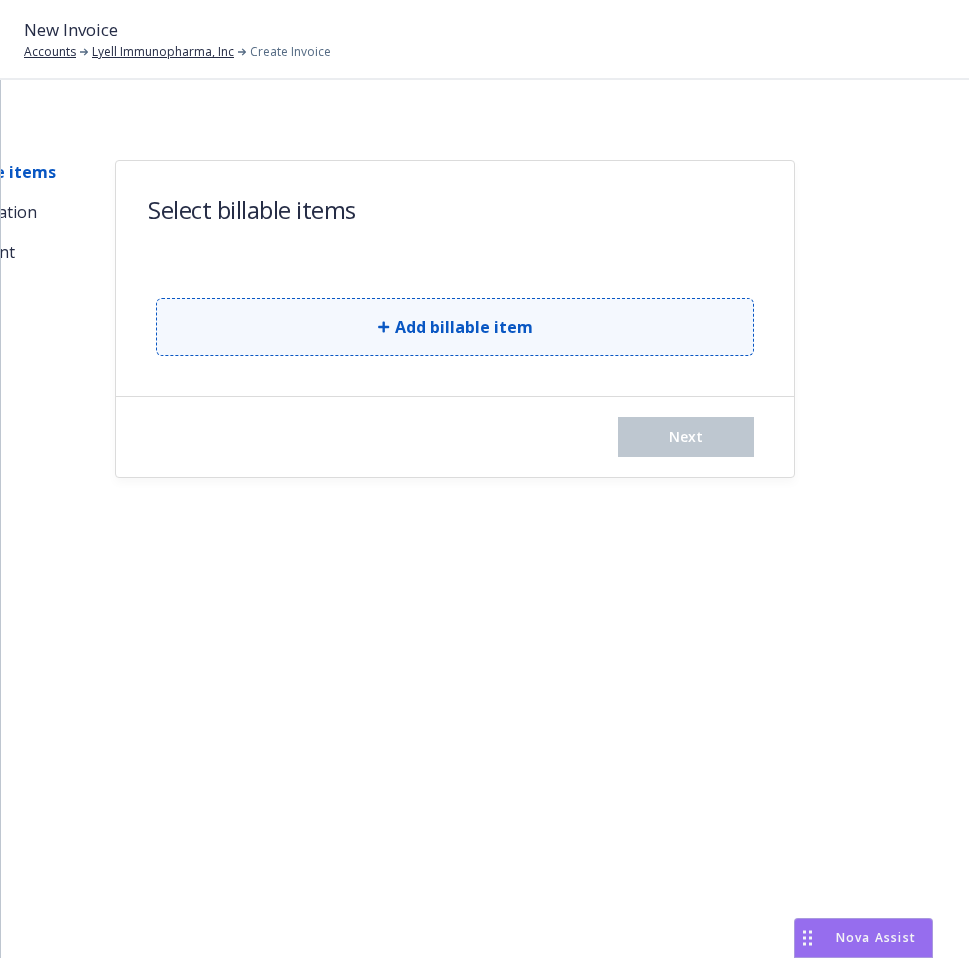 click on "Add billable item" at bounding box center (455, 327) 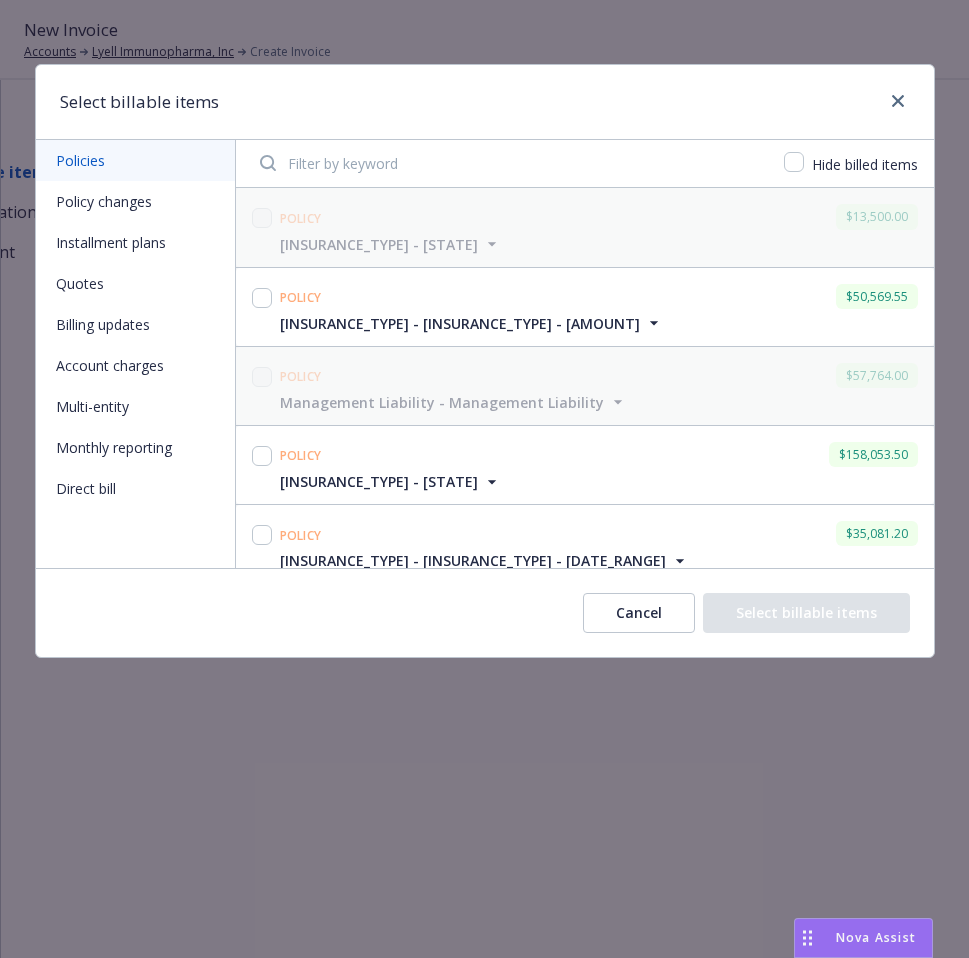 click at bounding box center [510, 163] 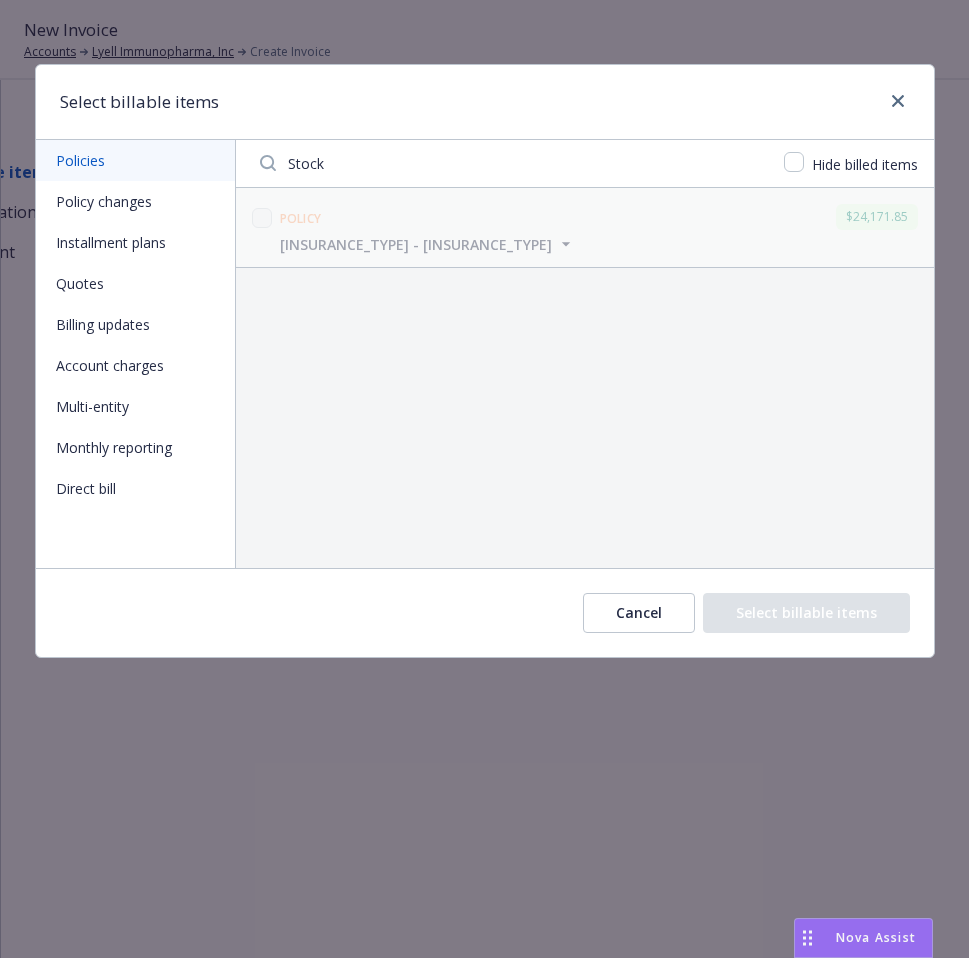 type on "Stock" 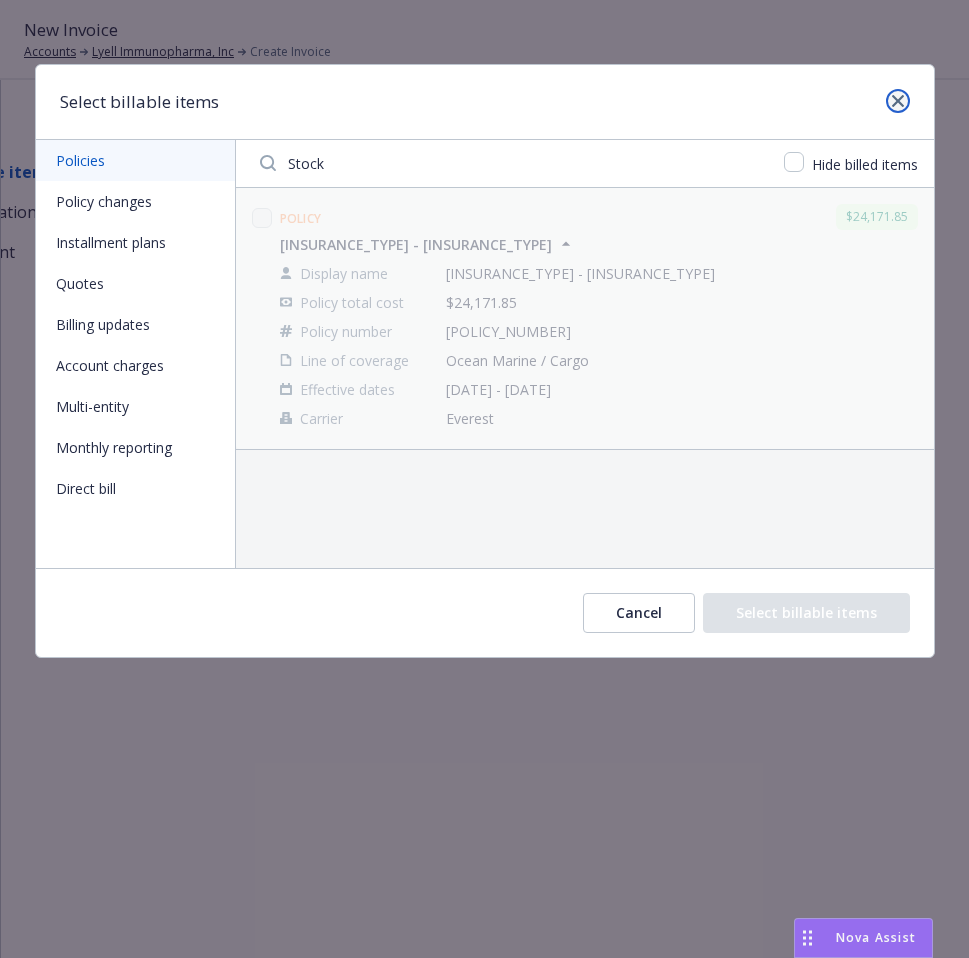click at bounding box center [898, 101] 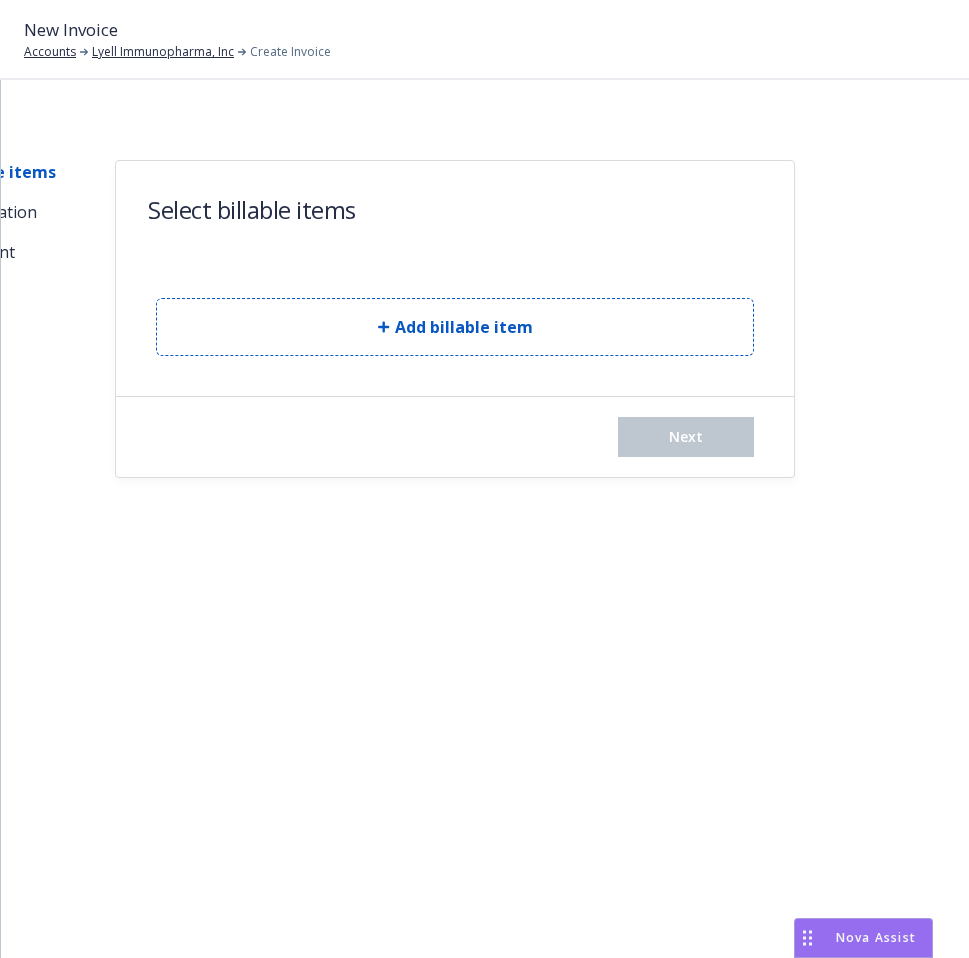 click at bounding box center (975, 319) 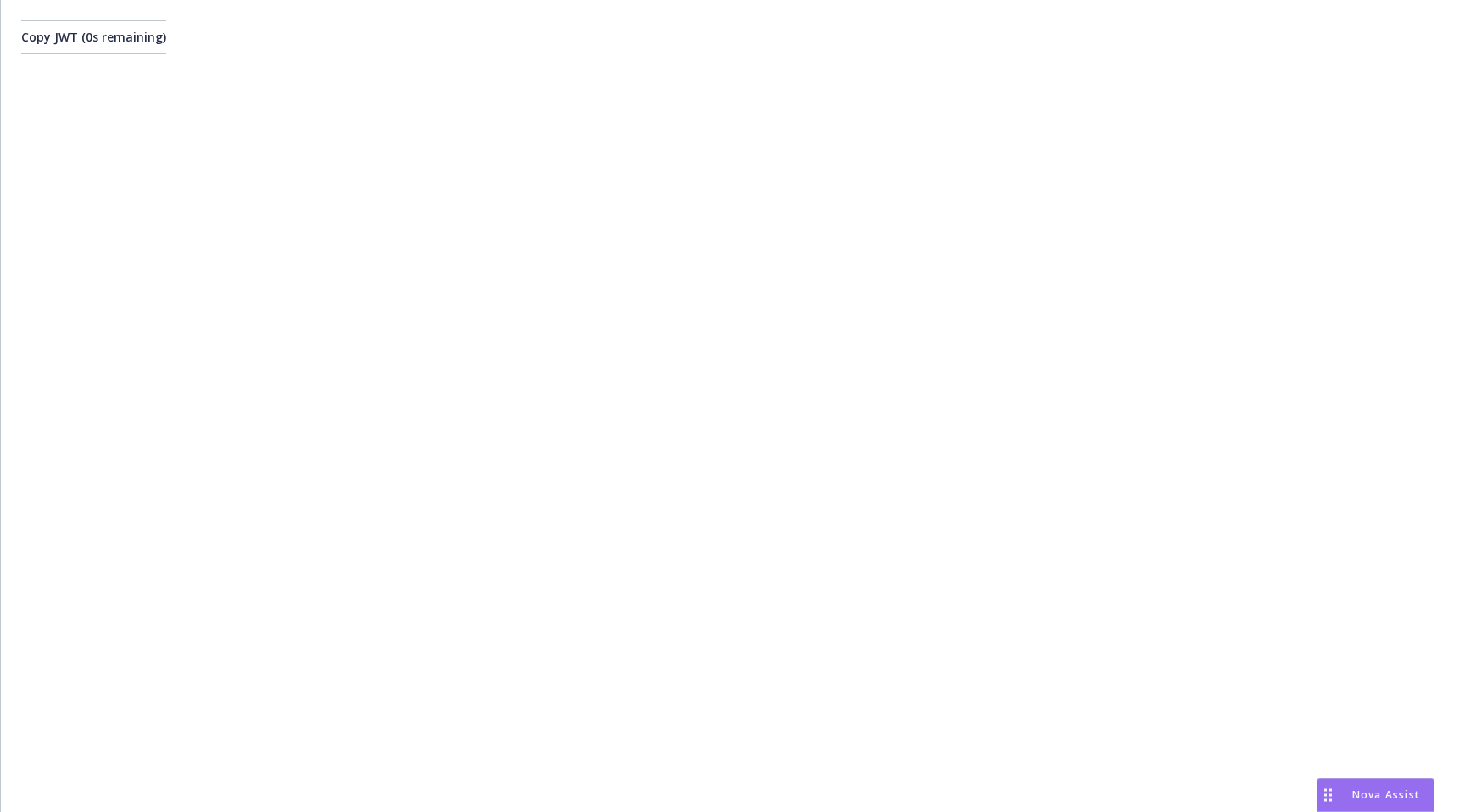 scroll, scrollTop: 0, scrollLeft: 0, axis: both 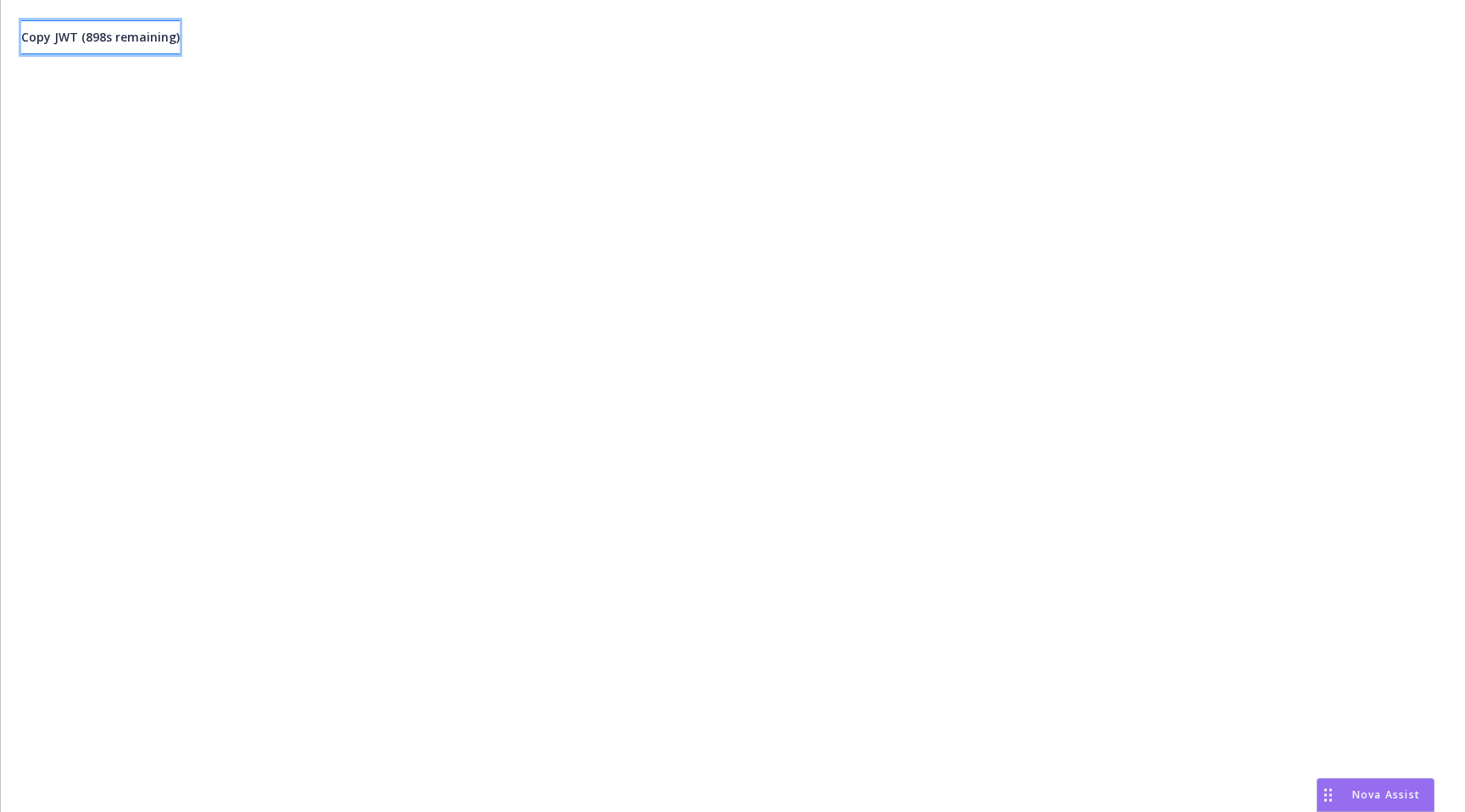 click on "Copy JWT ( 898 s remaining)" at bounding box center (100, 37) 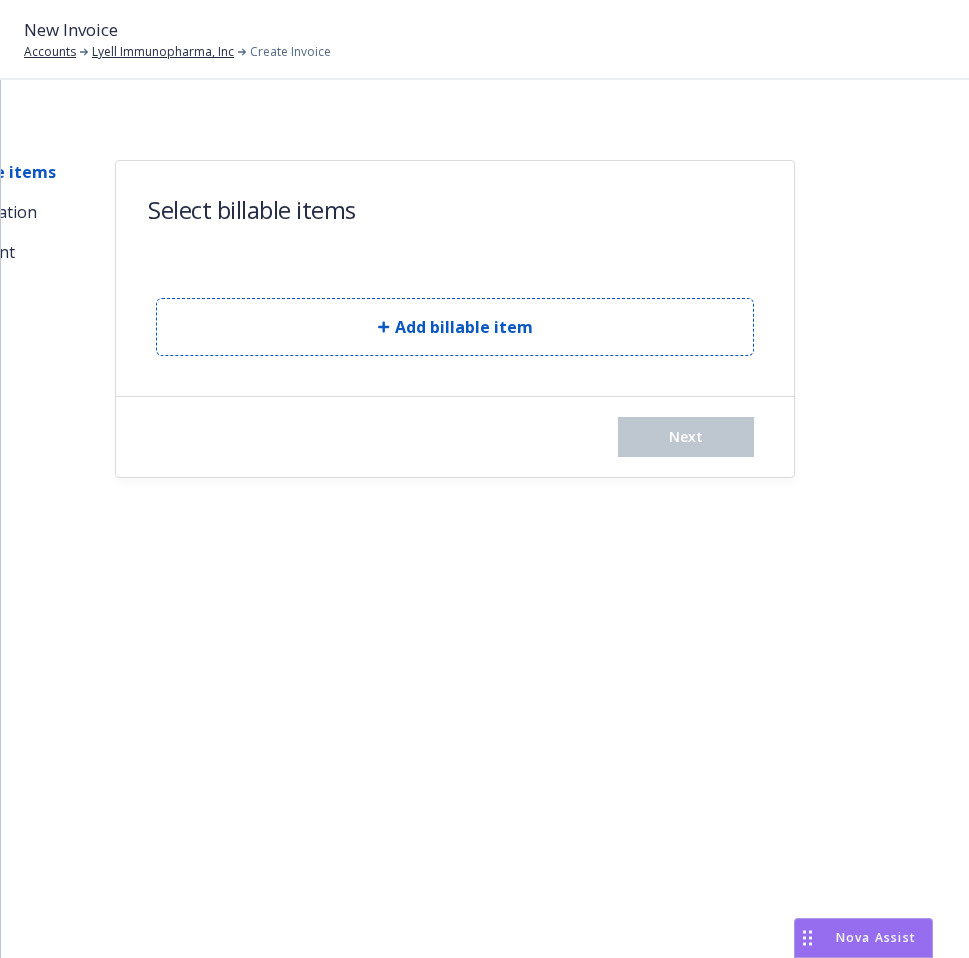scroll, scrollTop: 0, scrollLeft: 0, axis: both 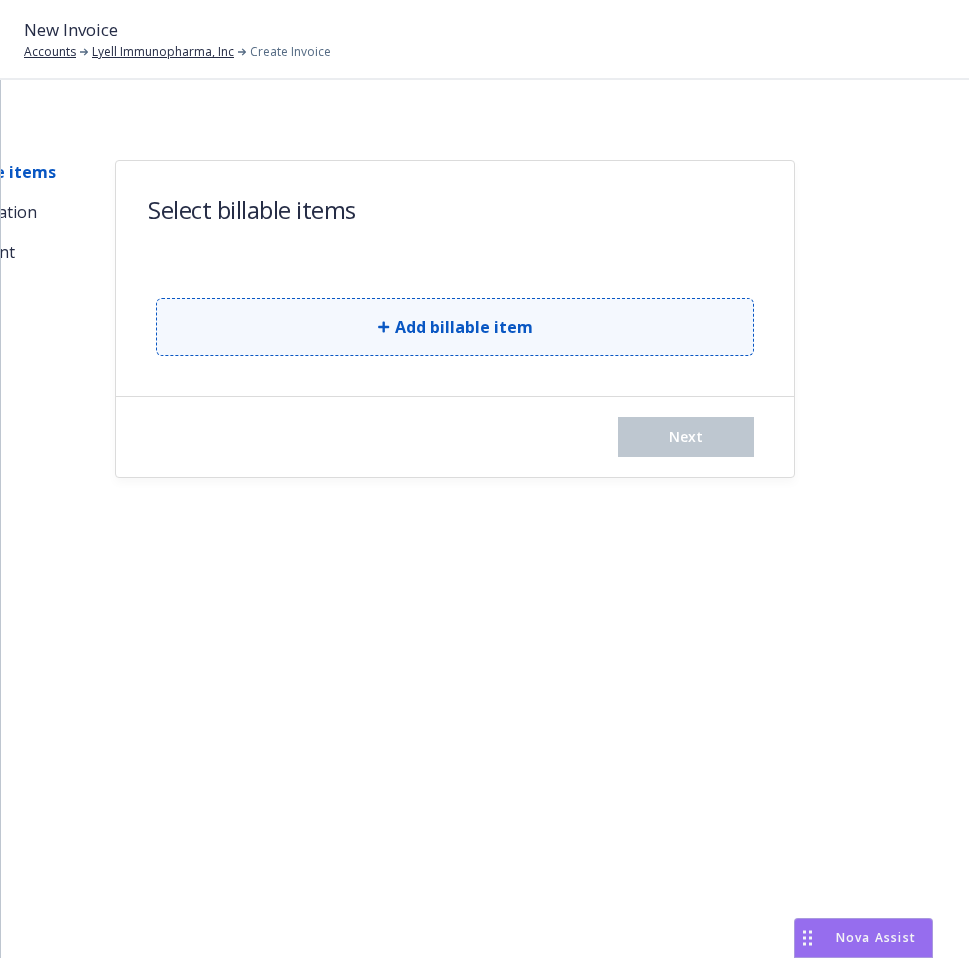 click on "Add billable item" at bounding box center [455, 327] 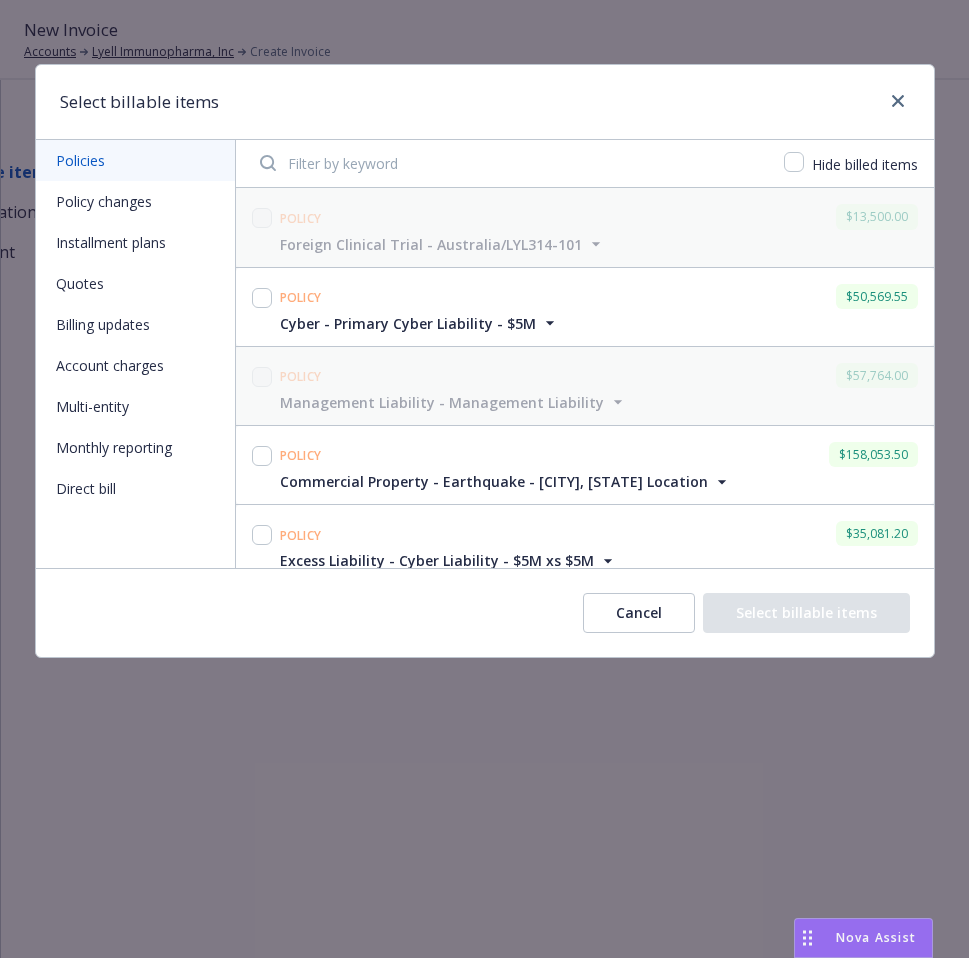 click on "Policy changes" at bounding box center (135, 201) 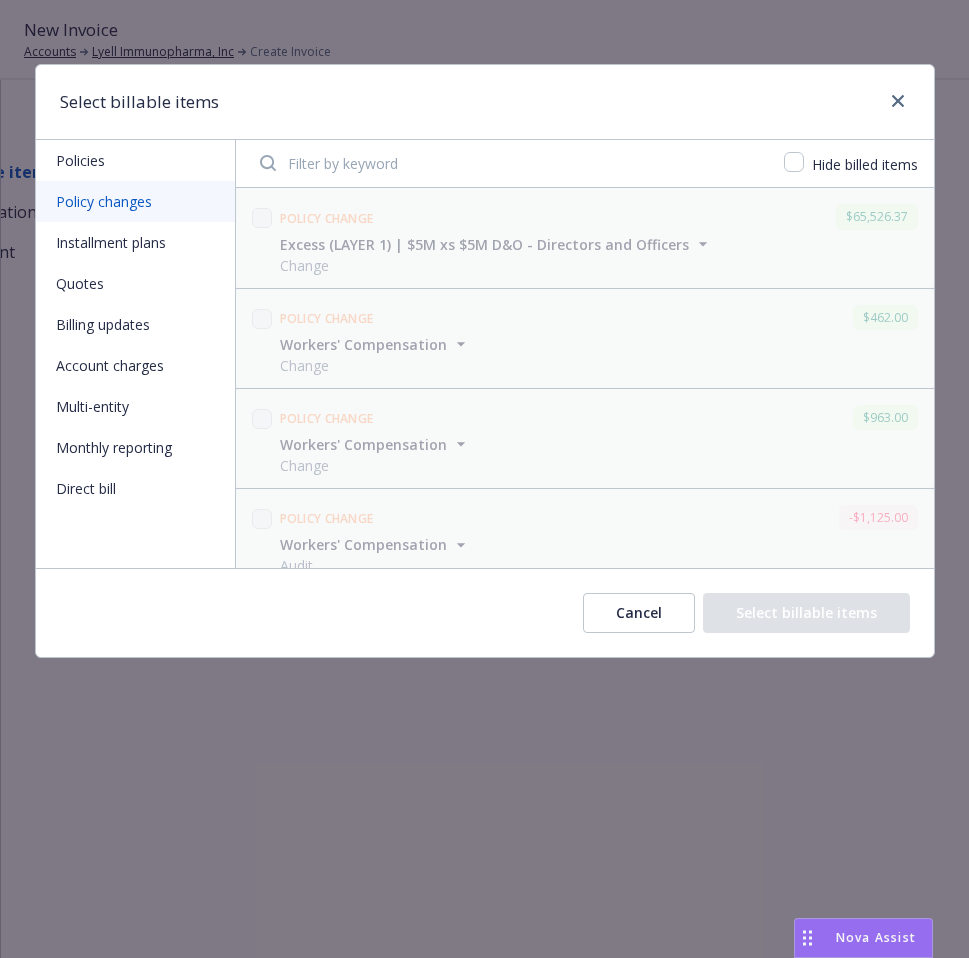 click on "Policies" at bounding box center (135, 160) 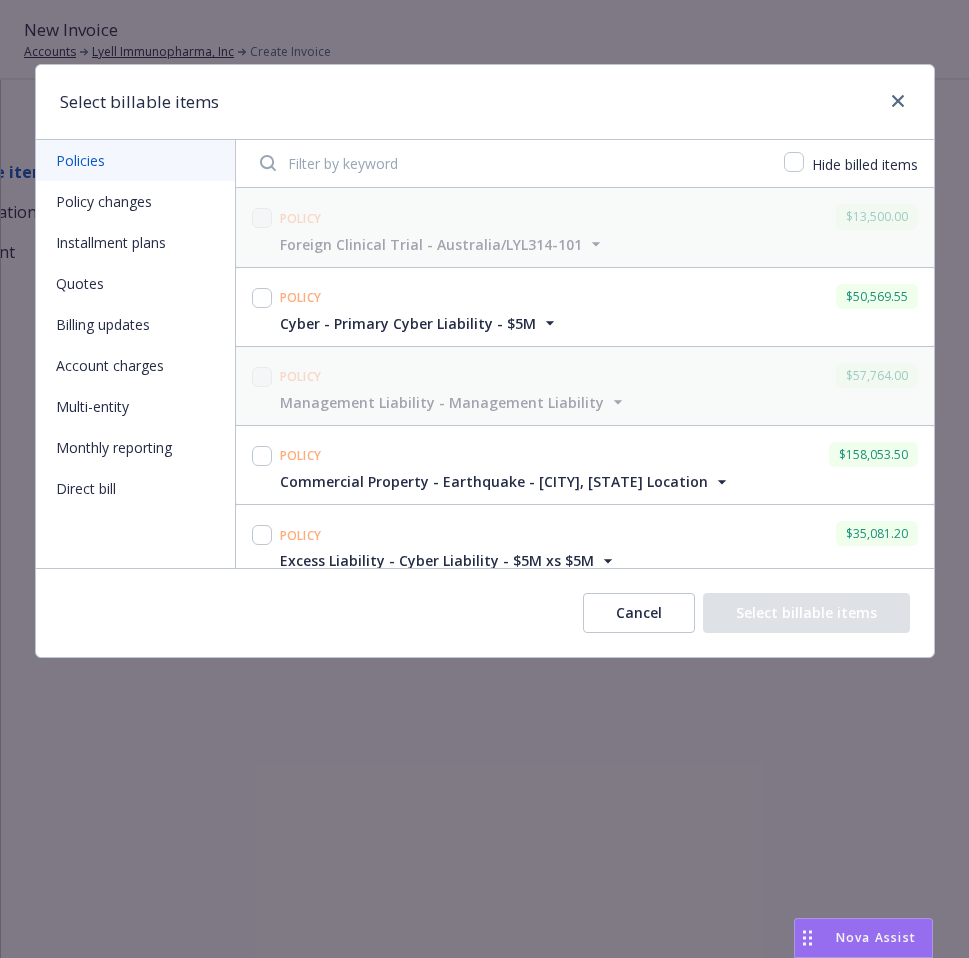 click at bounding box center (510, 163) 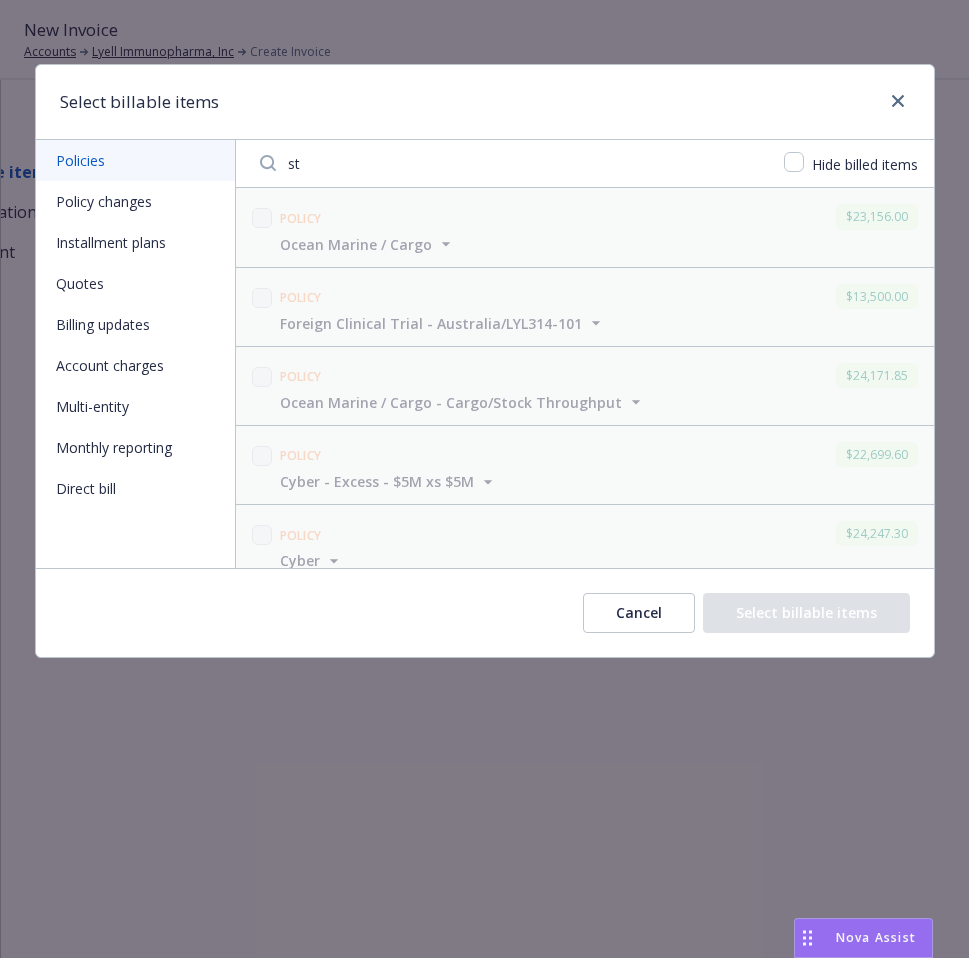 type on "s" 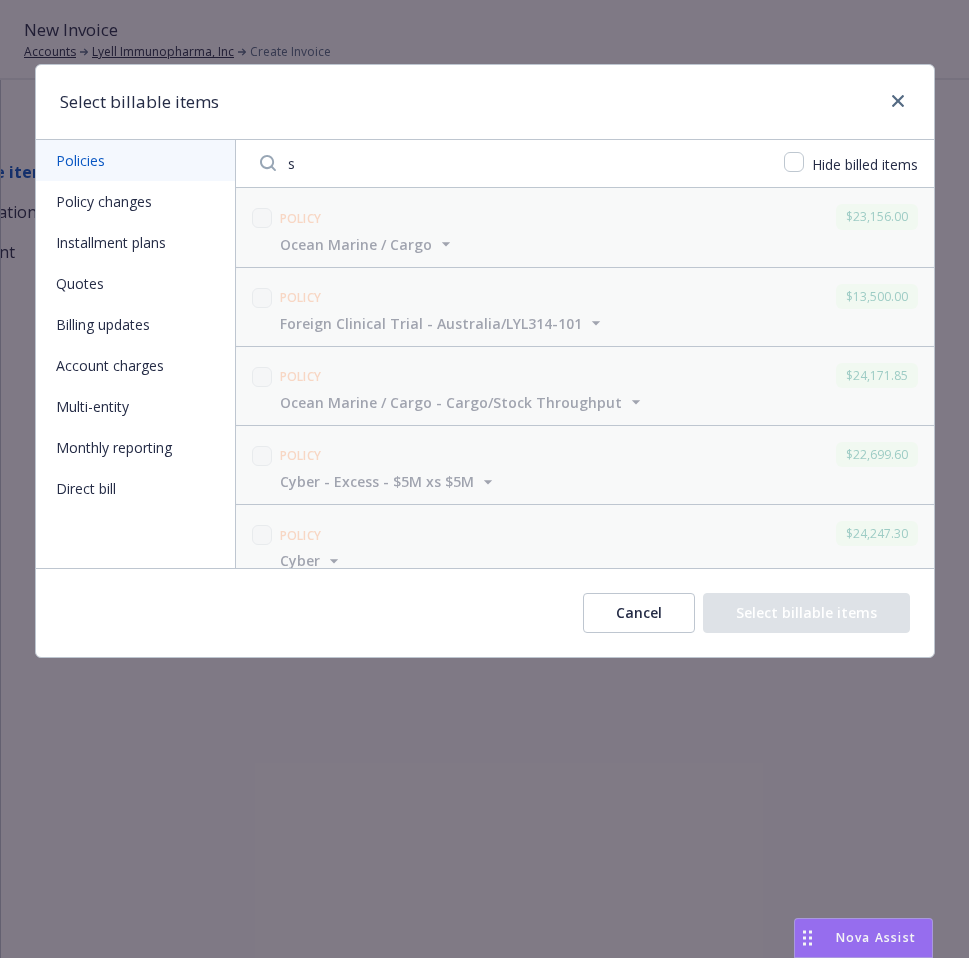 type 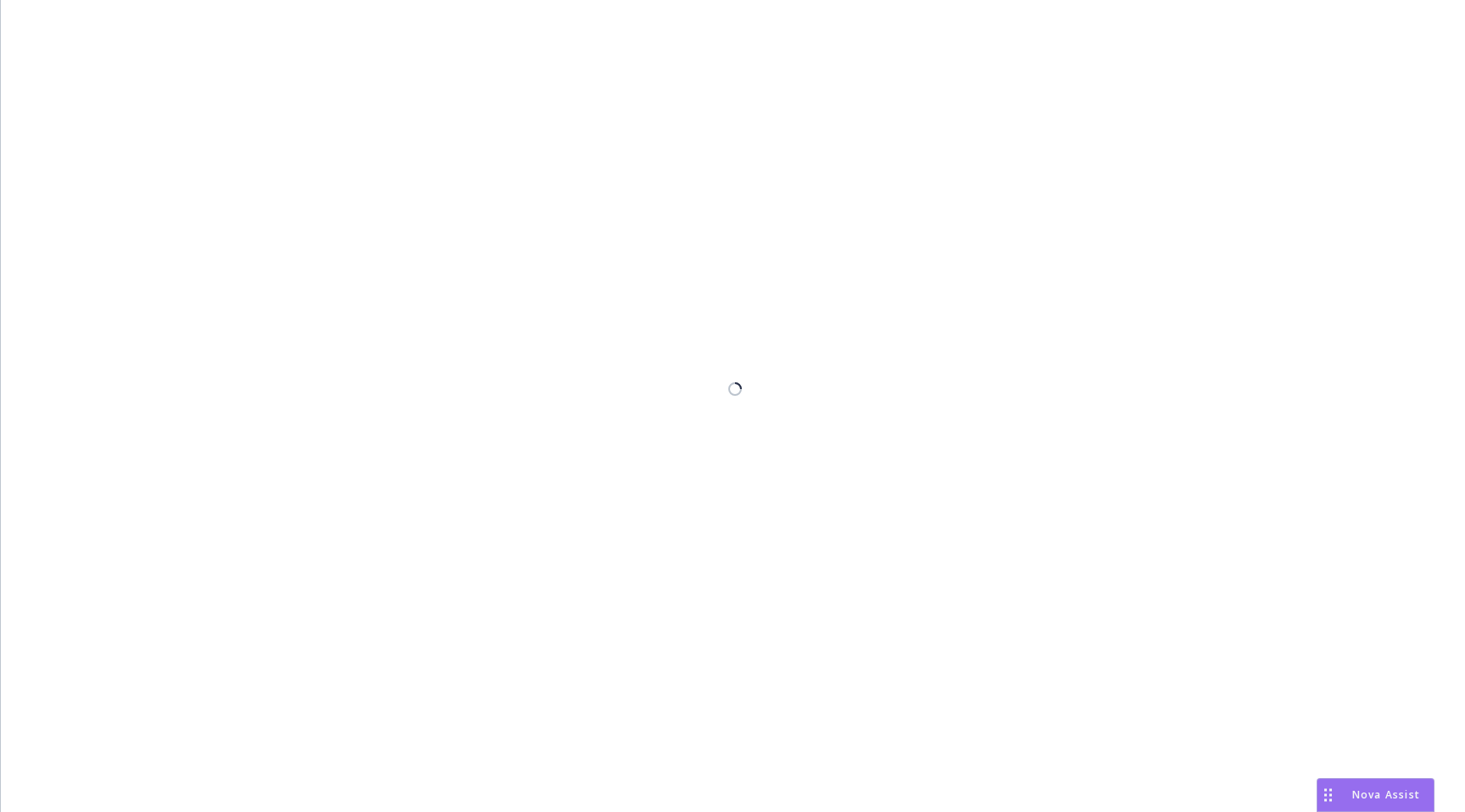 scroll, scrollTop: 0, scrollLeft: 0, axis: both 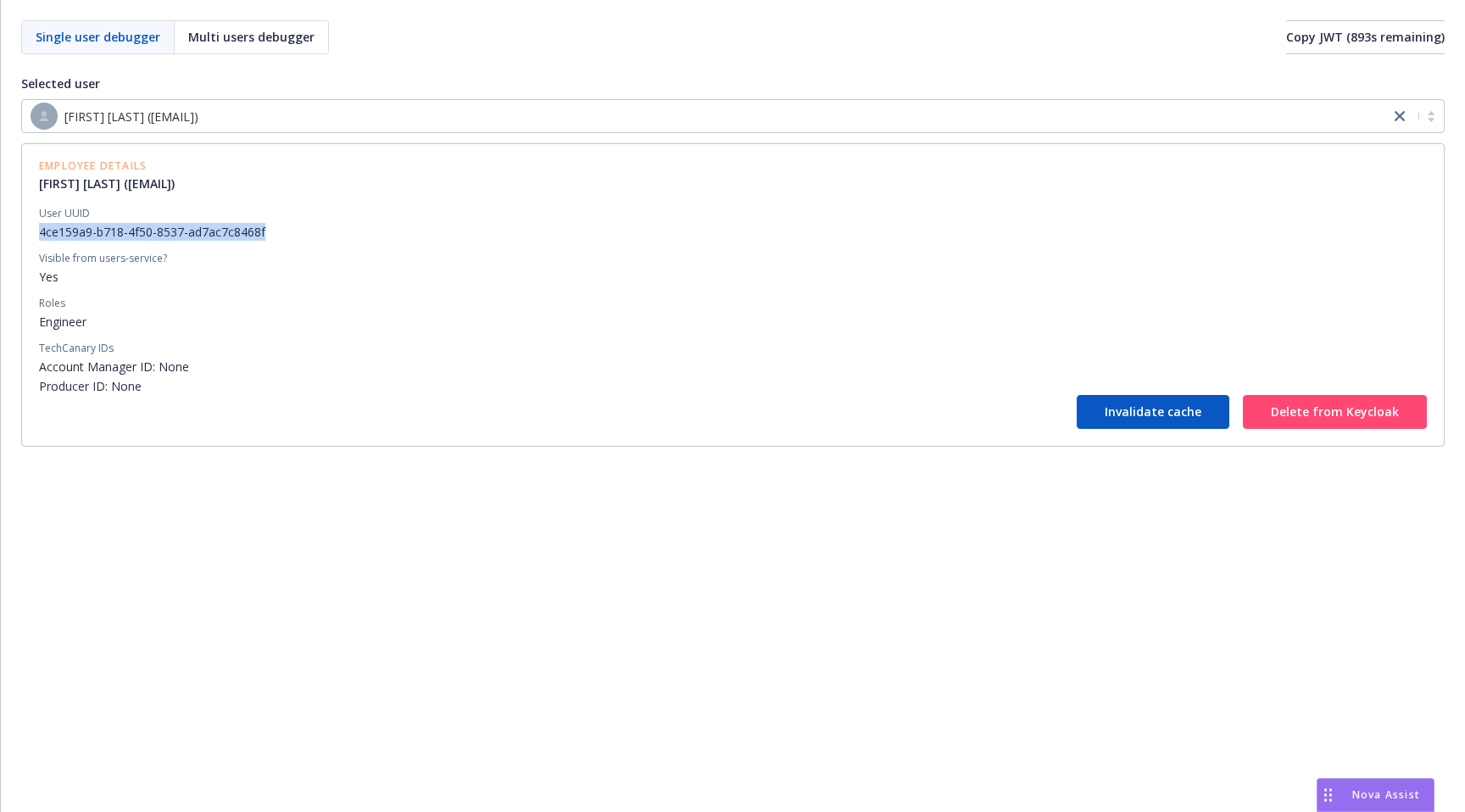 copy on "4ce159a9-b718-4f50-8537-ad7ac7c8468f" 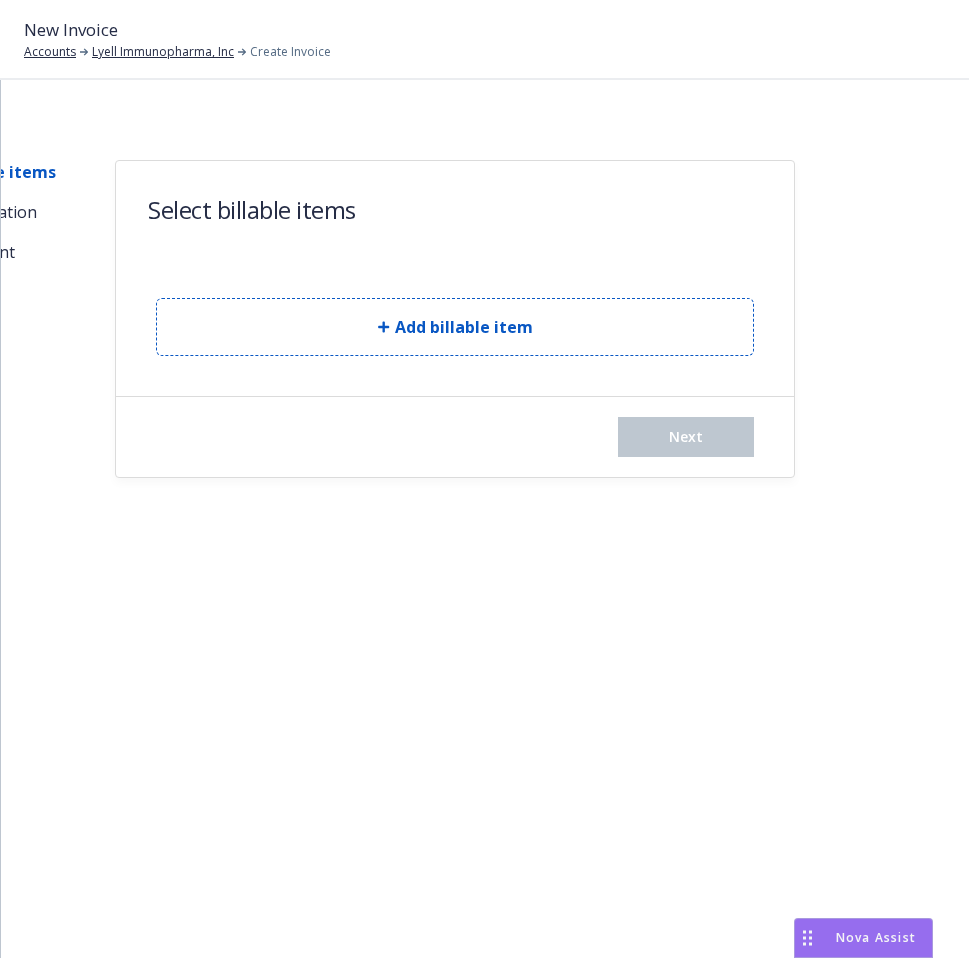 scroll, scrollTop: 0, scrollLeft: 0, axis: both 